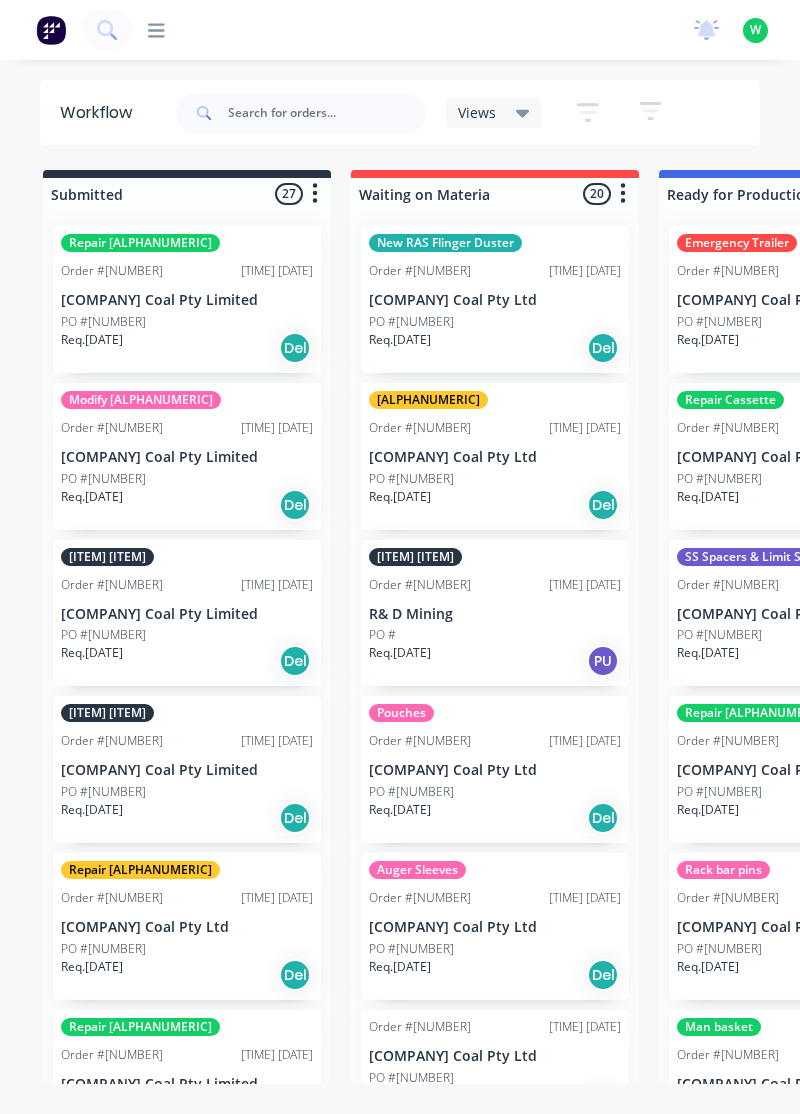scroll, scrollTop: 0, scrollLeft: 0, axis: both 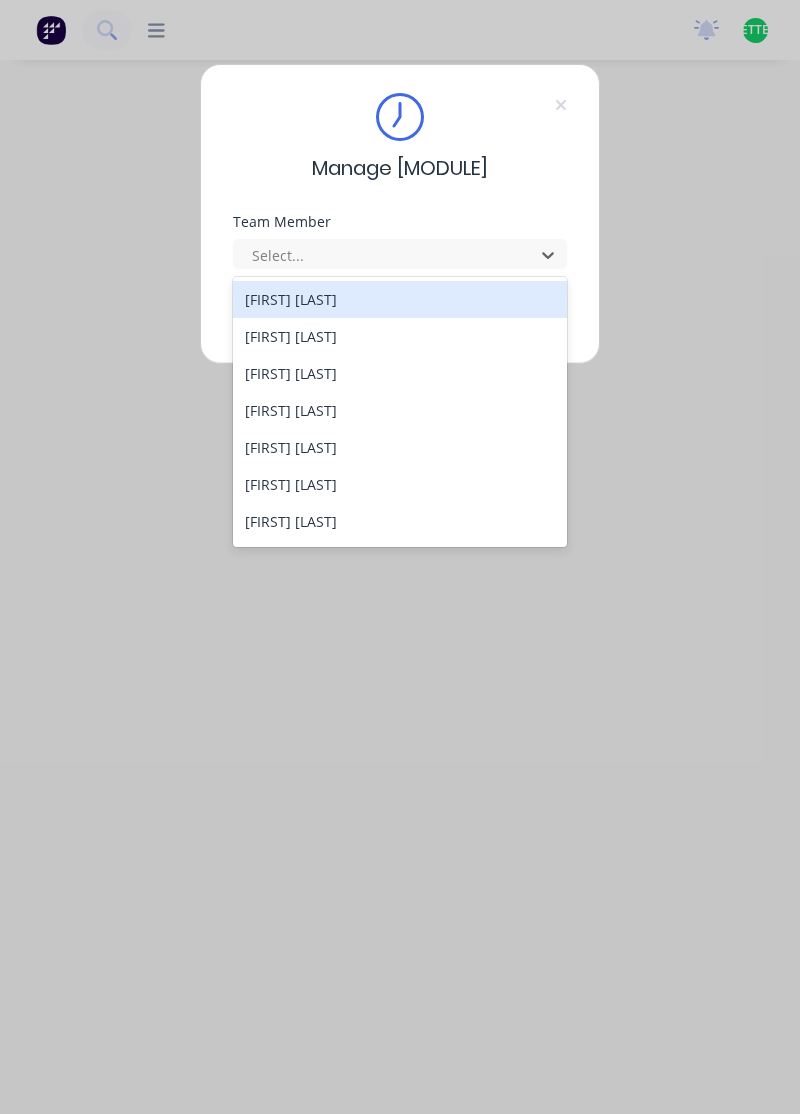 click on "[FIRST] [LAST]" at bounding box center [400, 299] 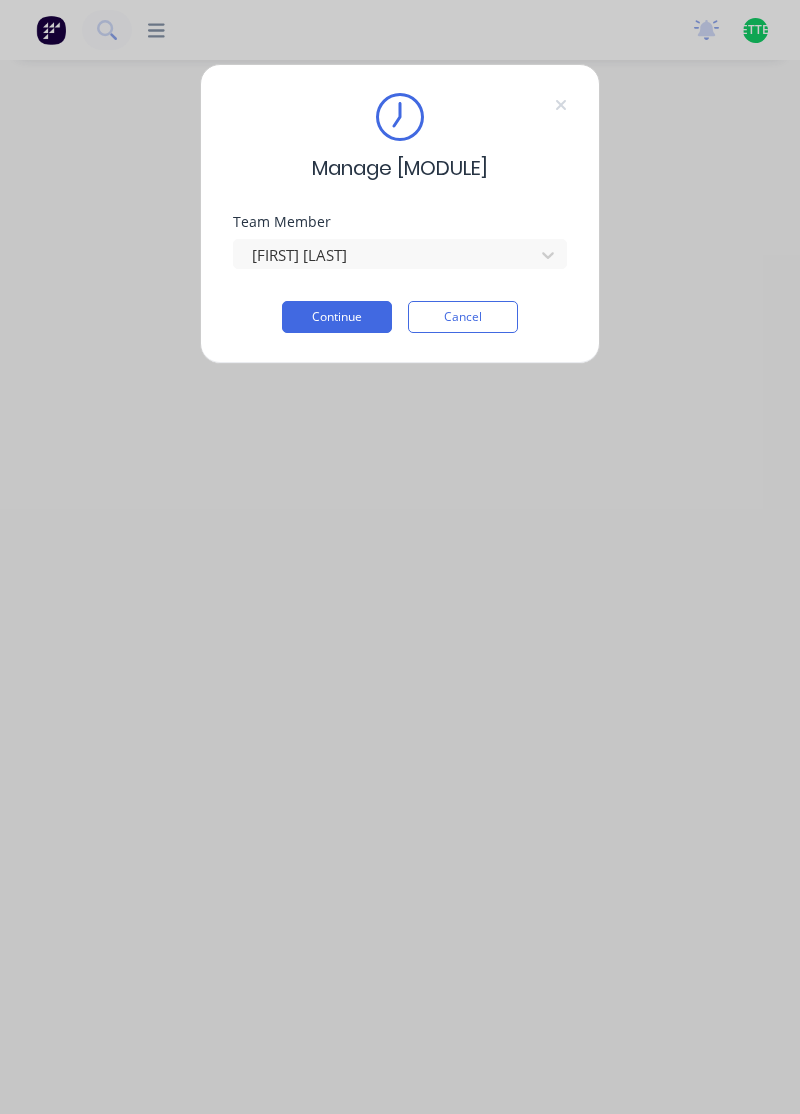 click on "Continue" at bounding box center [337, 317] 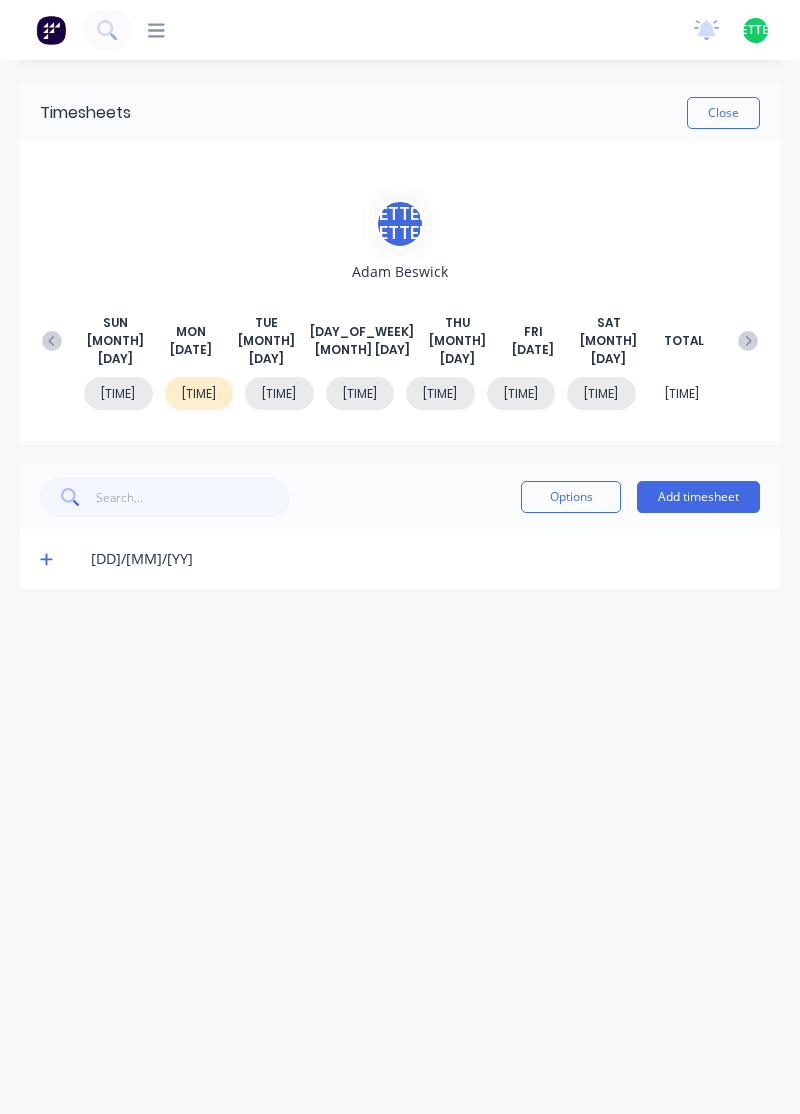 click on "Add timesheet" at bounding box center (698, 497) 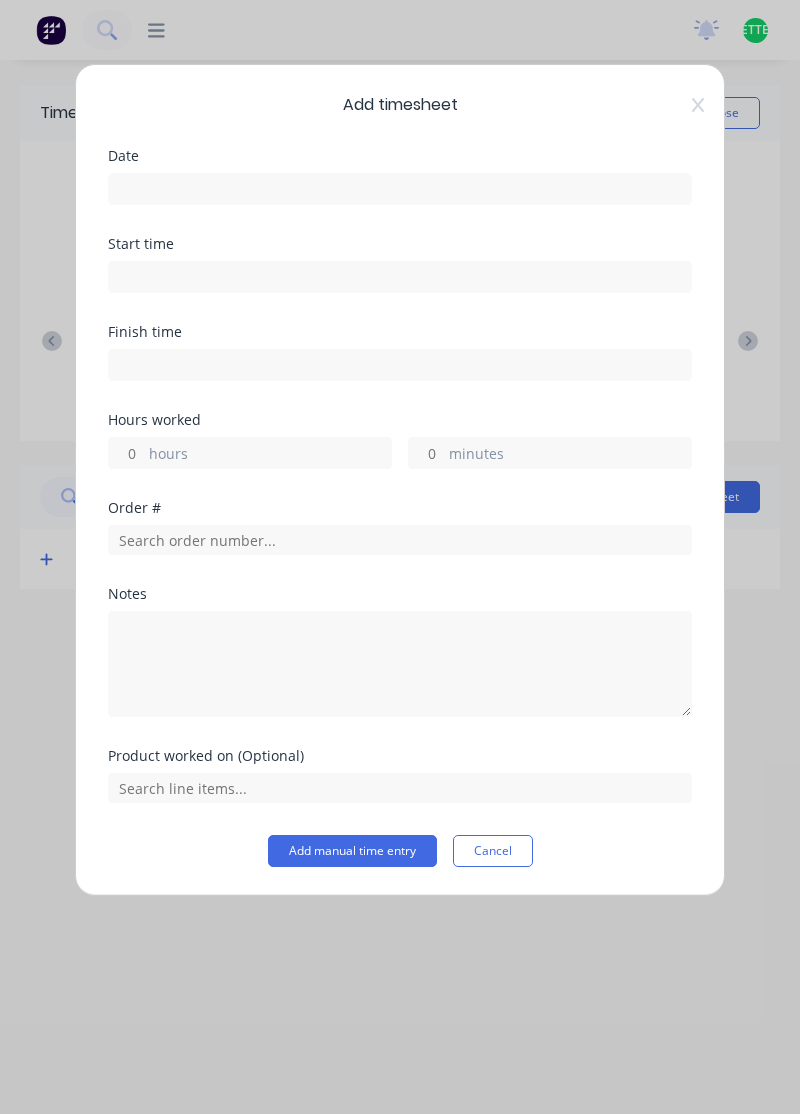 click at bounding box center [400, 189] 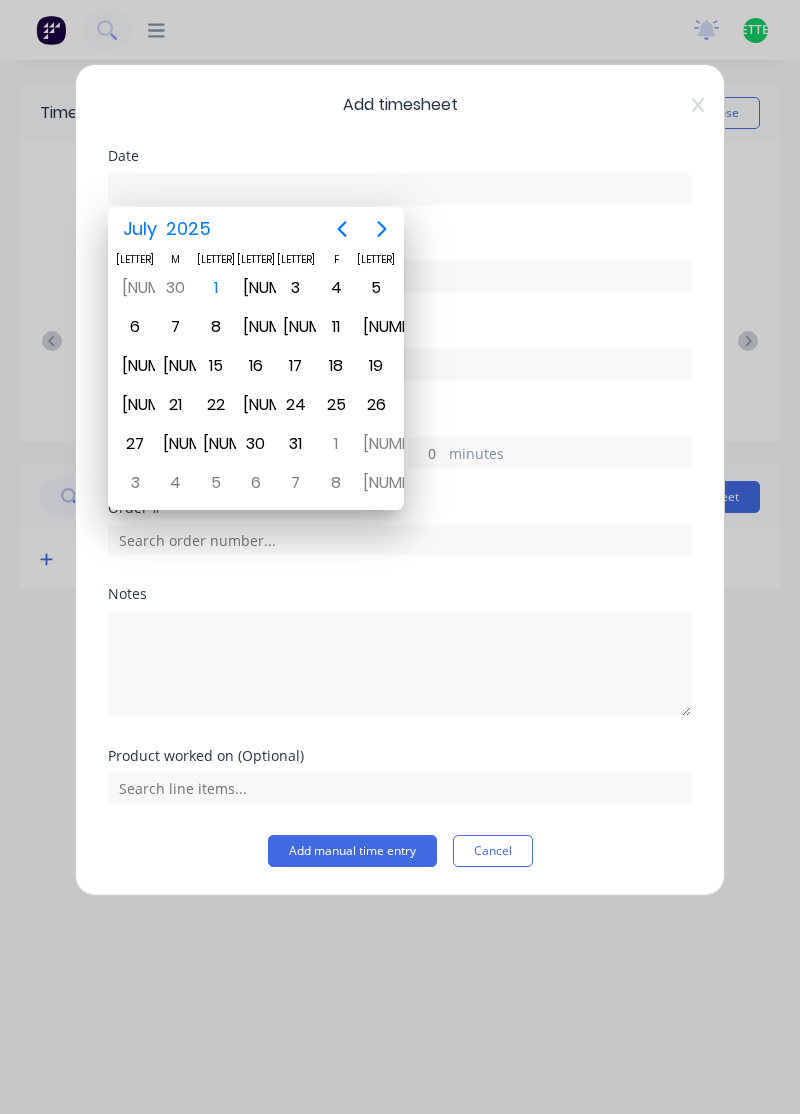click on "1" at bounding box center [216, 288] 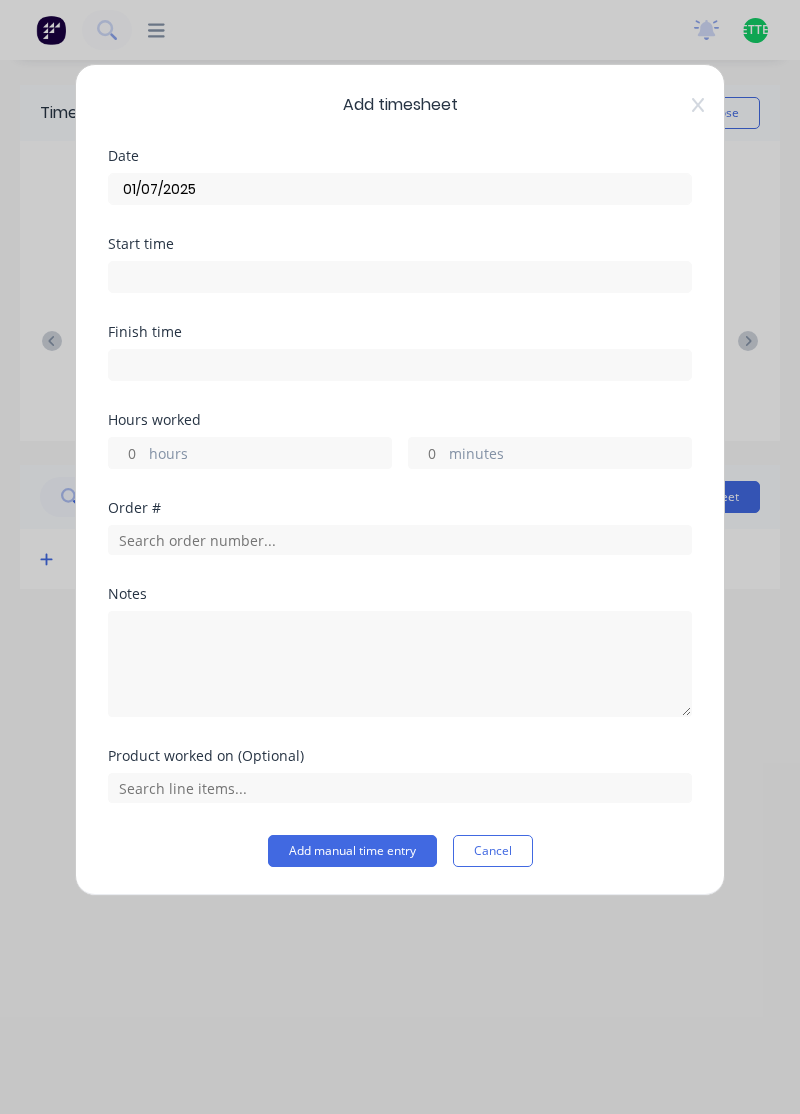 click on "hours" at bounding box center (270, 455) 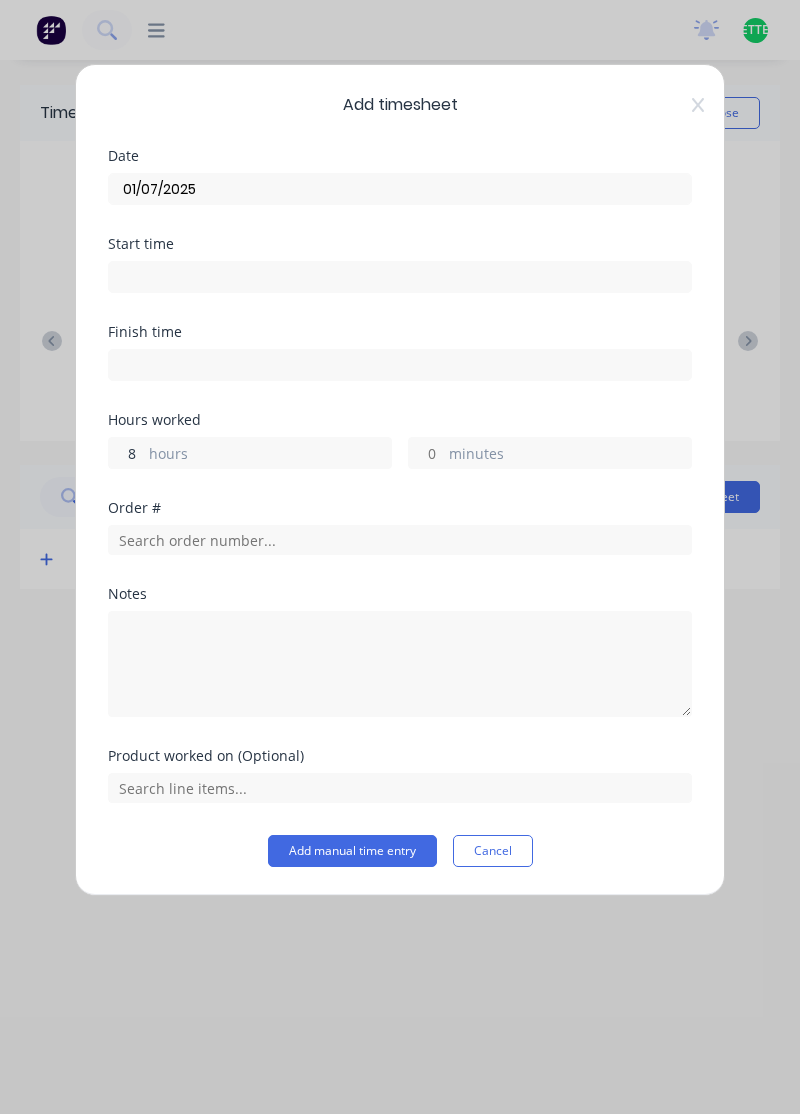 type on "8" 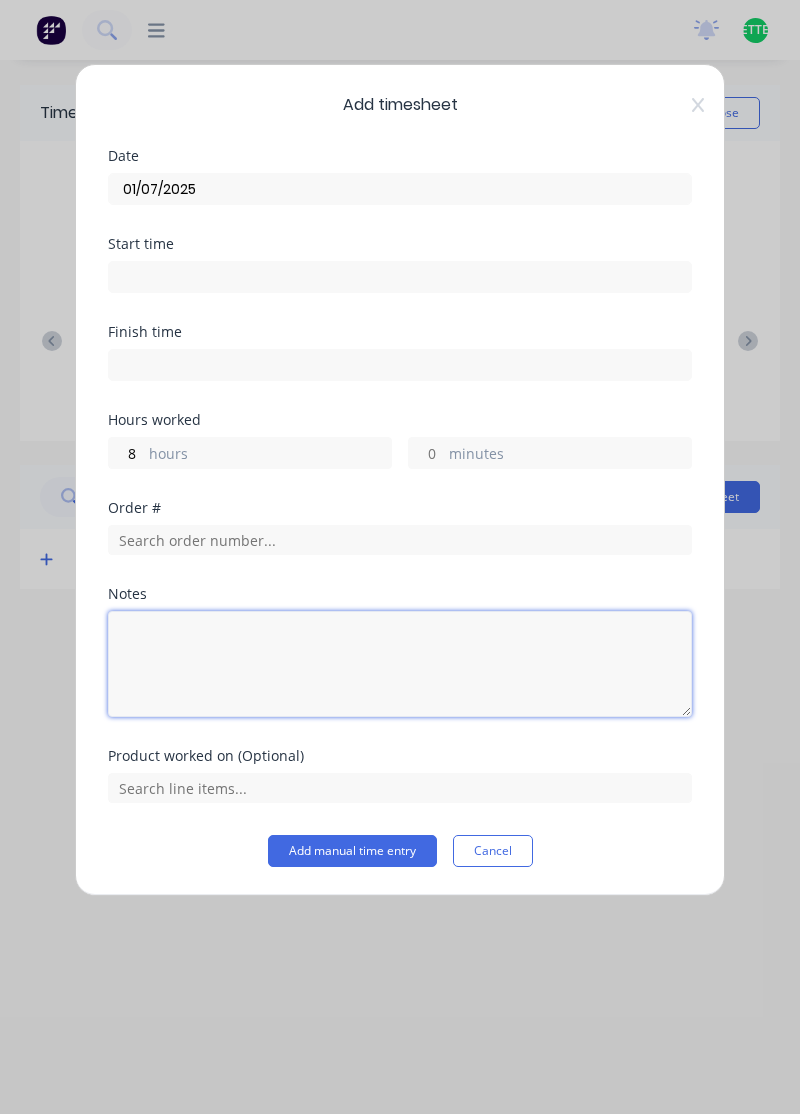 click at bounding box center [400, 664] 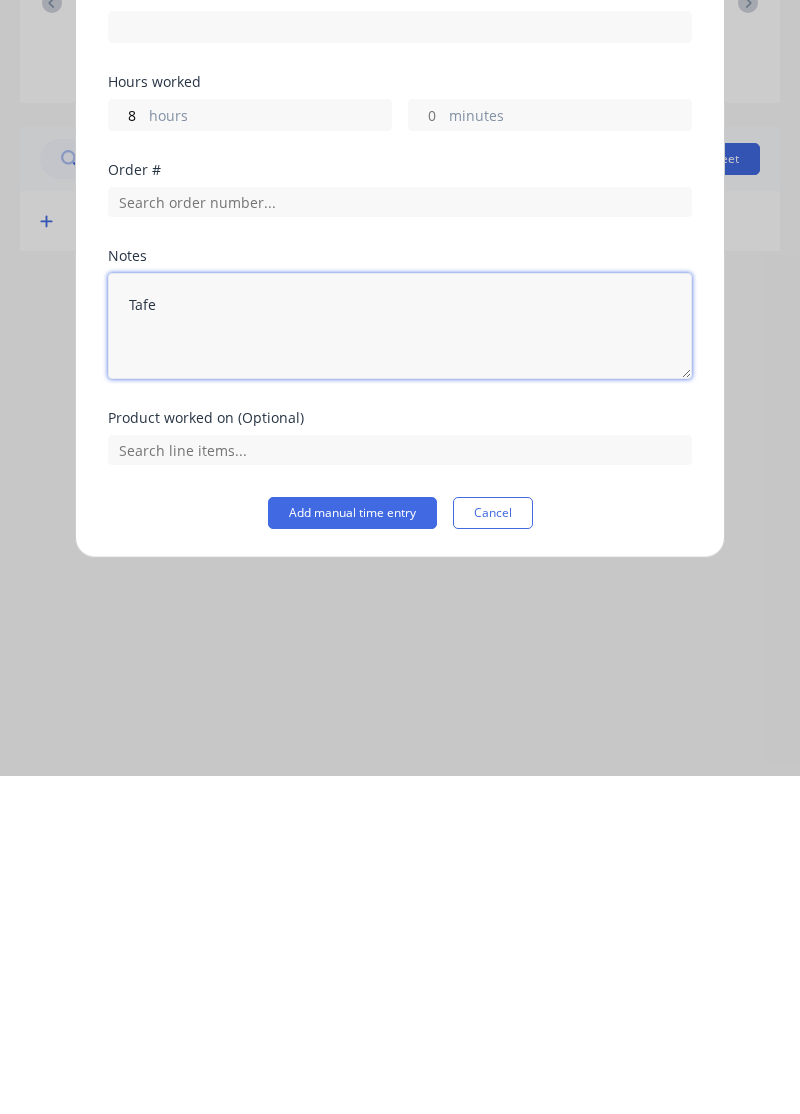 type on "Tafe" 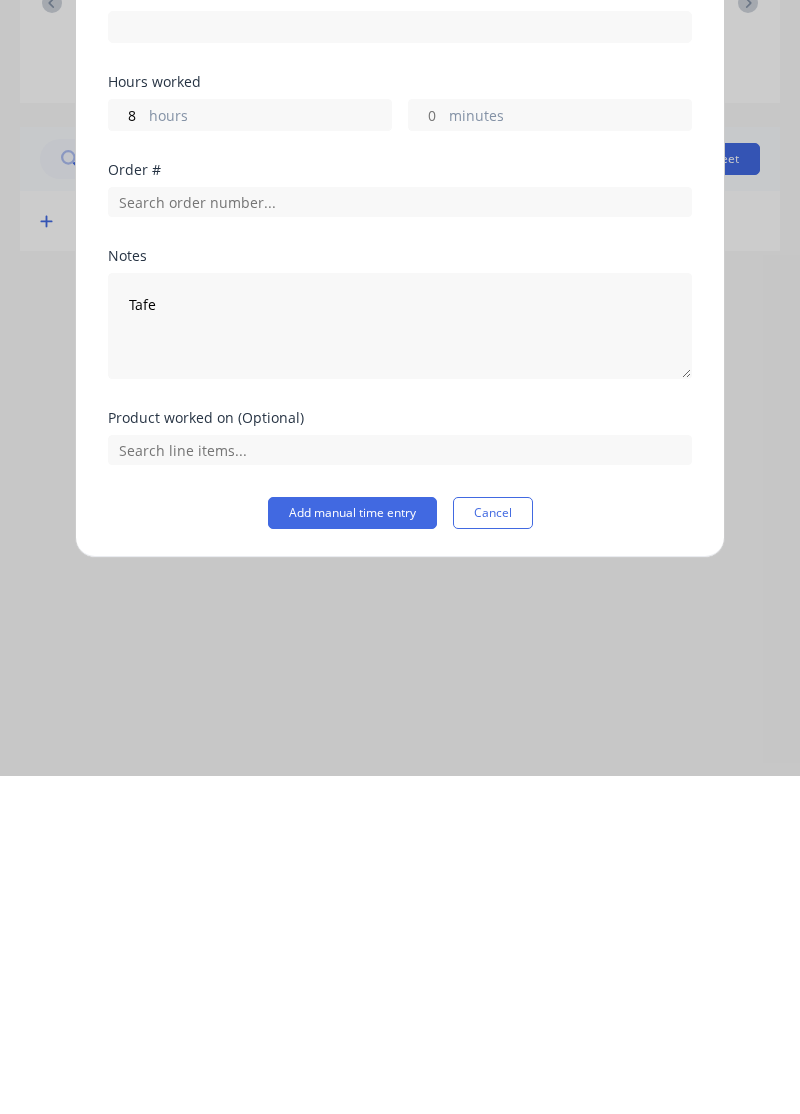 click on "Add manual time entry" at bounding box center (352, 851) 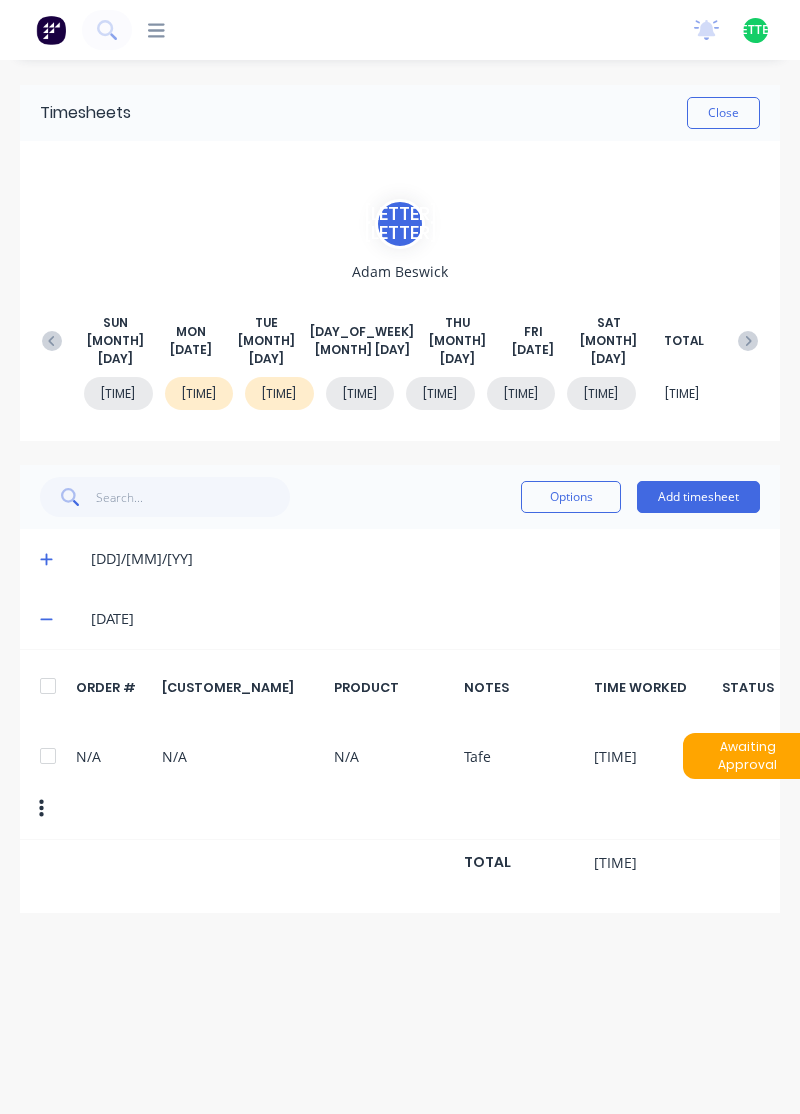 click on "Add timesheet" at bounding box center (698, 497) 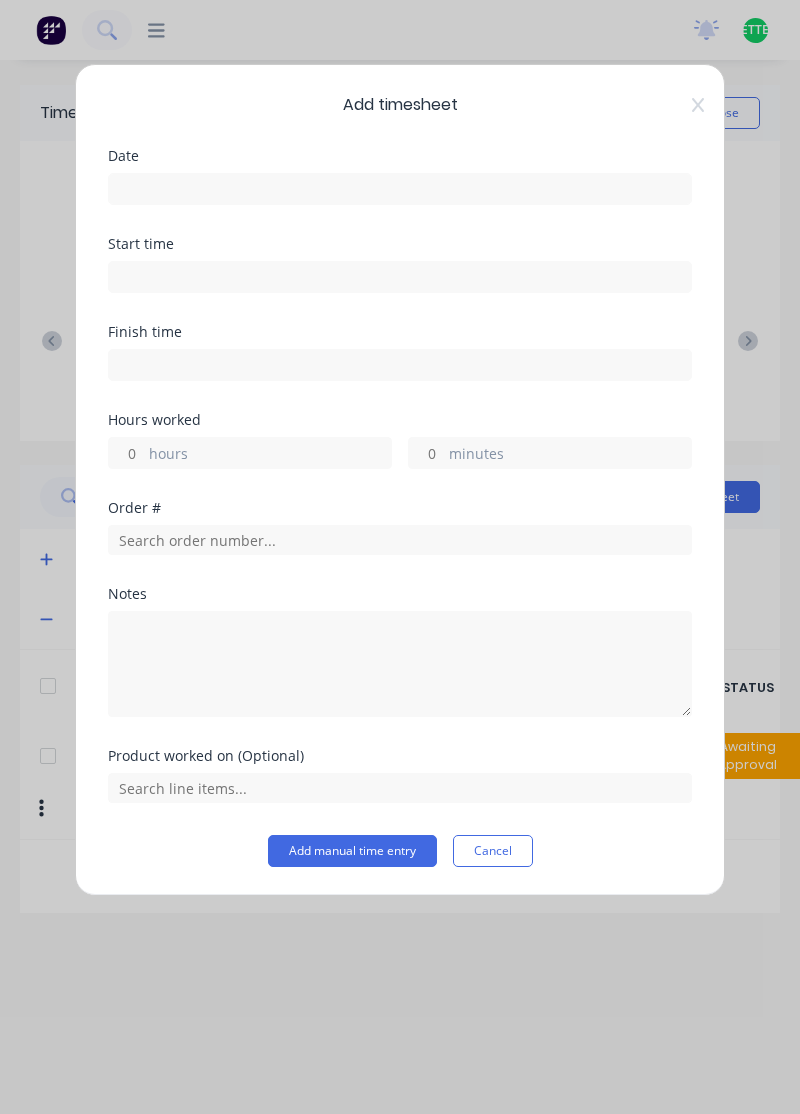 click at bounding box center (400, 189) 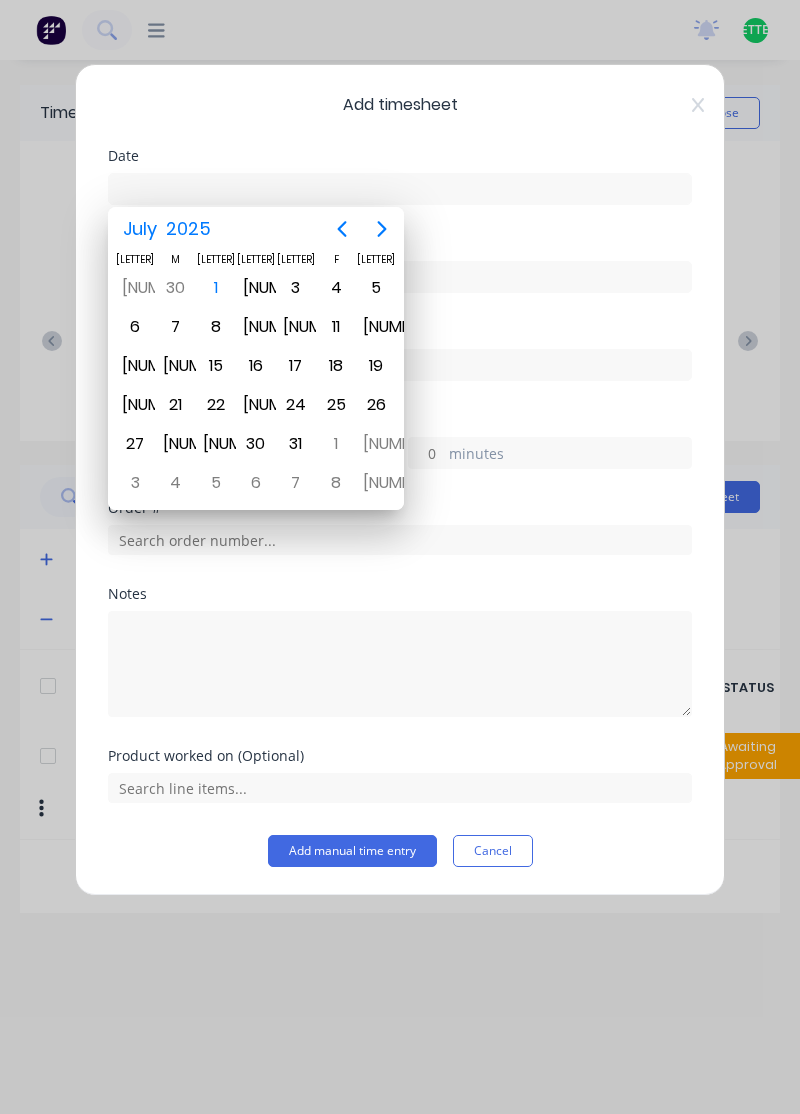 click on "1" at bounding box center (216, 288) 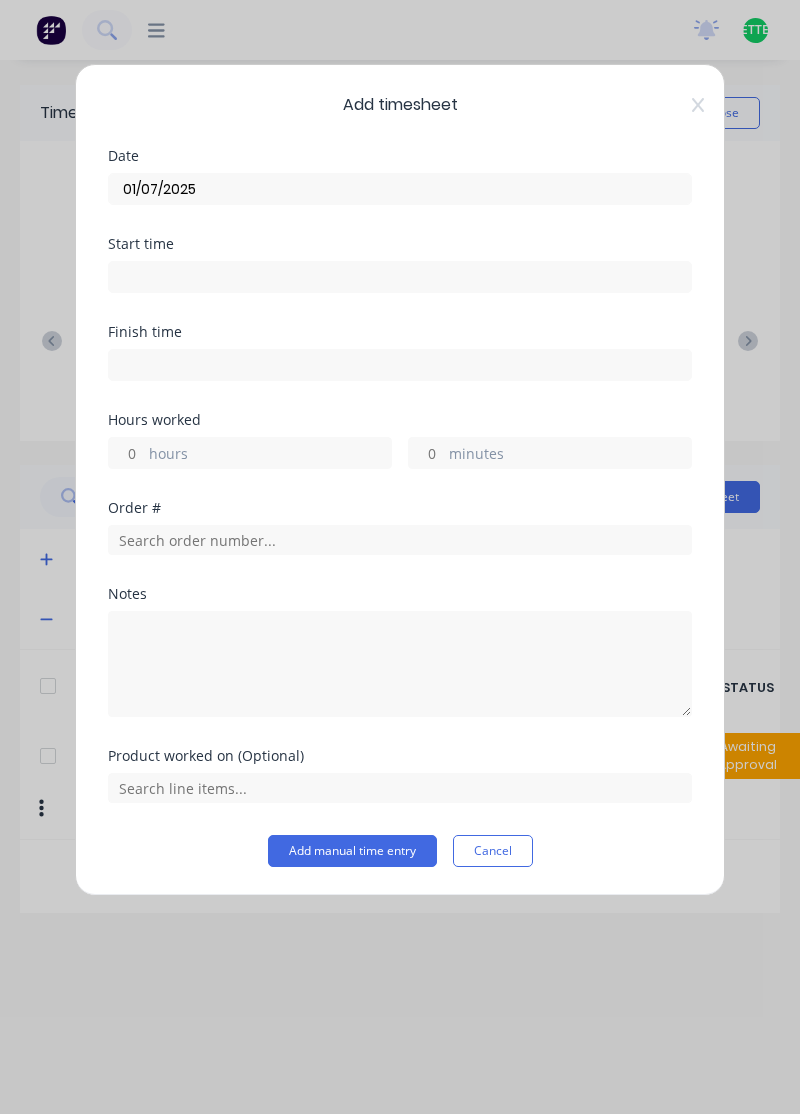 click on "hours" at bounding box center [270, 455] 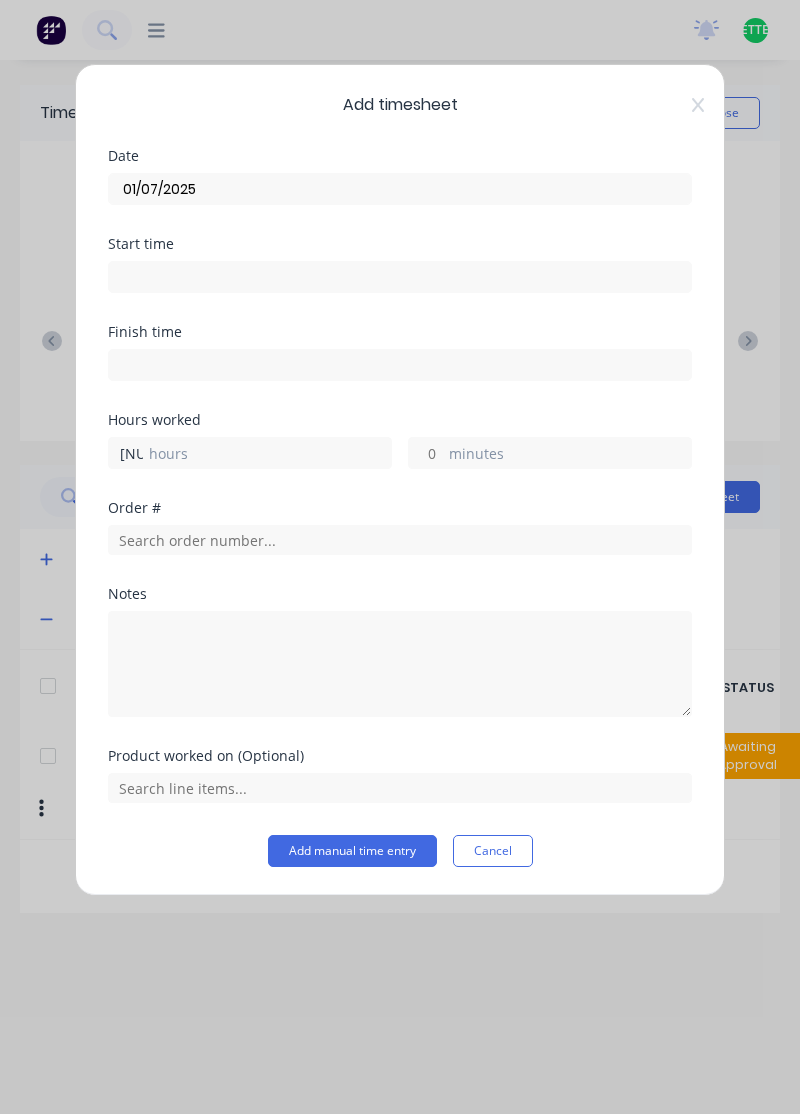type on "[NUMBER]" 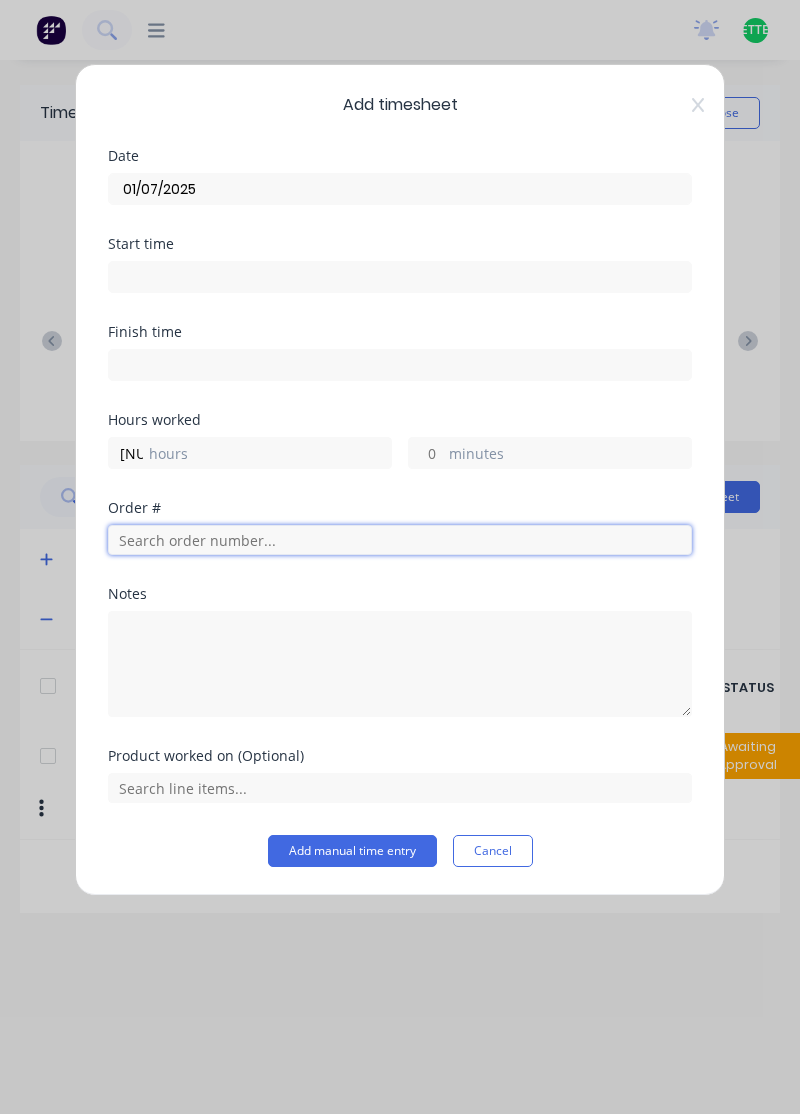 click at bounding box center [400, 540] 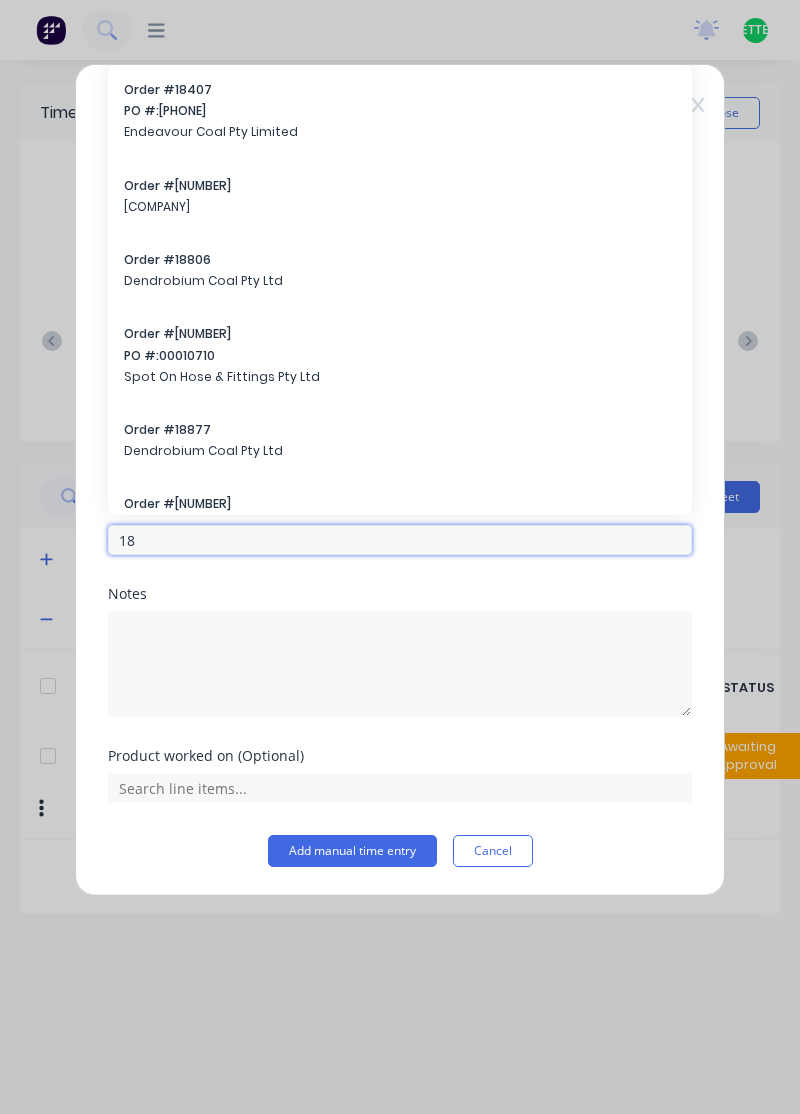 click on "18" at bounding box center (400, 540) 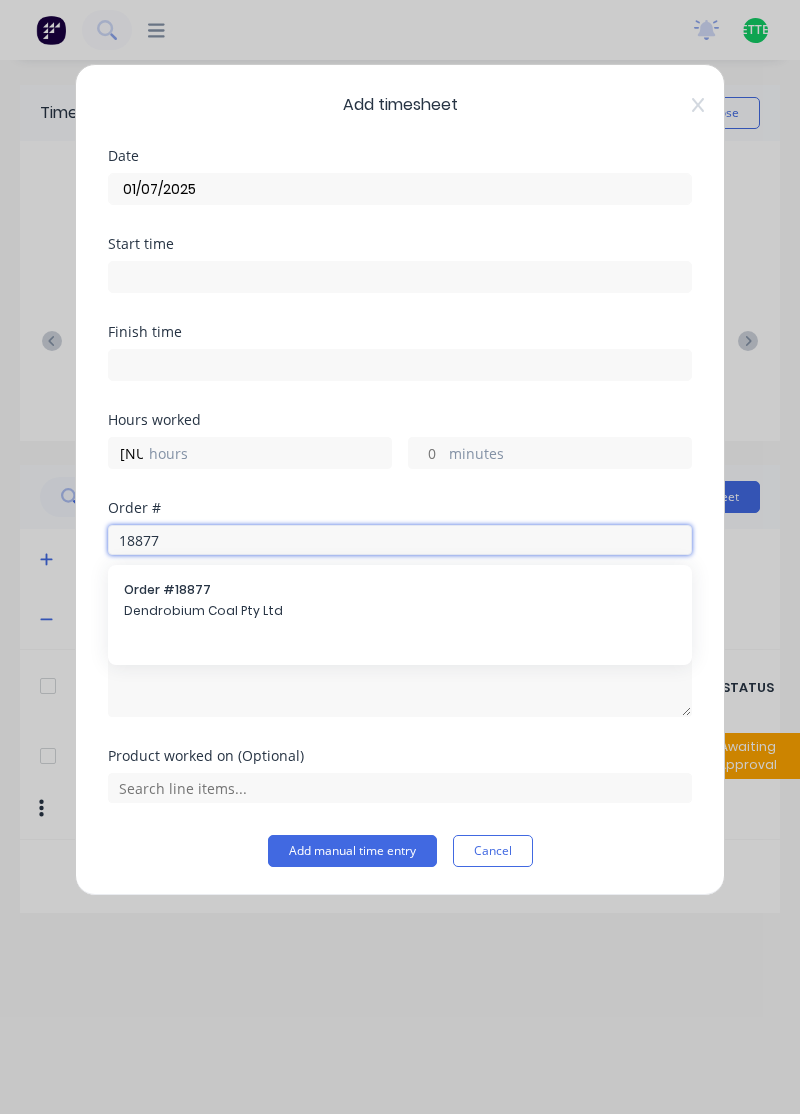 type on "18877" 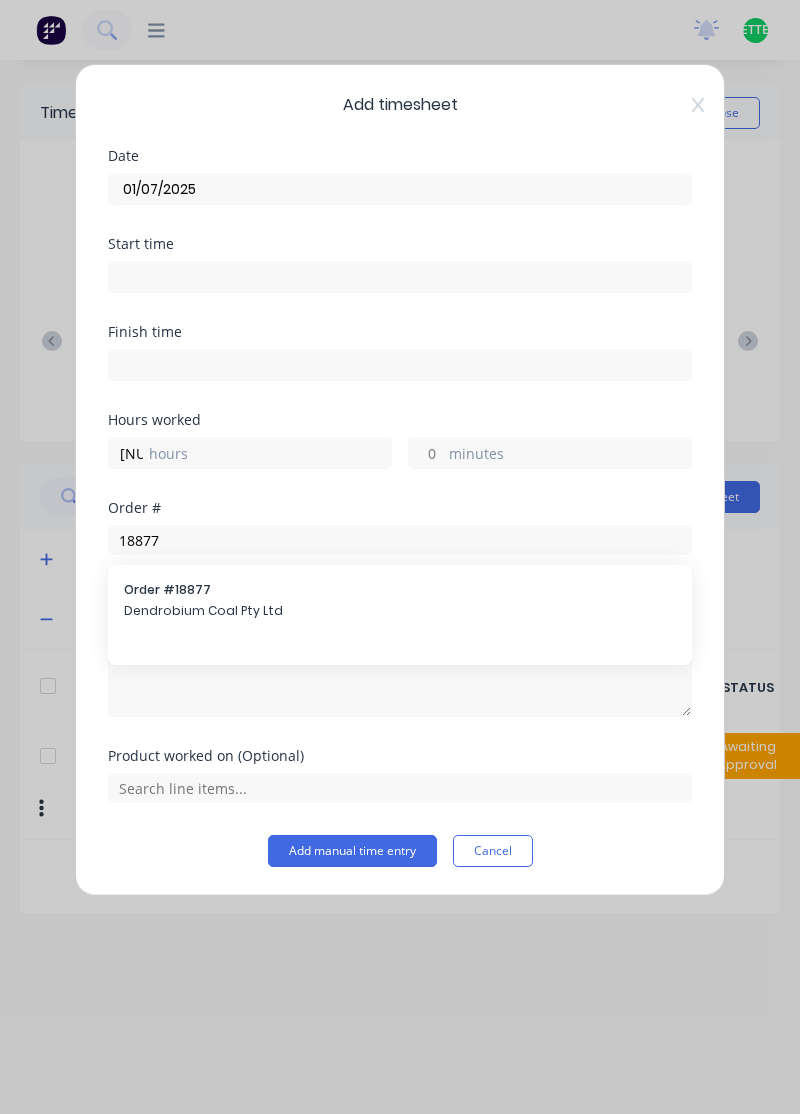 click on "Order # [NUMBER]" at bounding box center [400, 590] 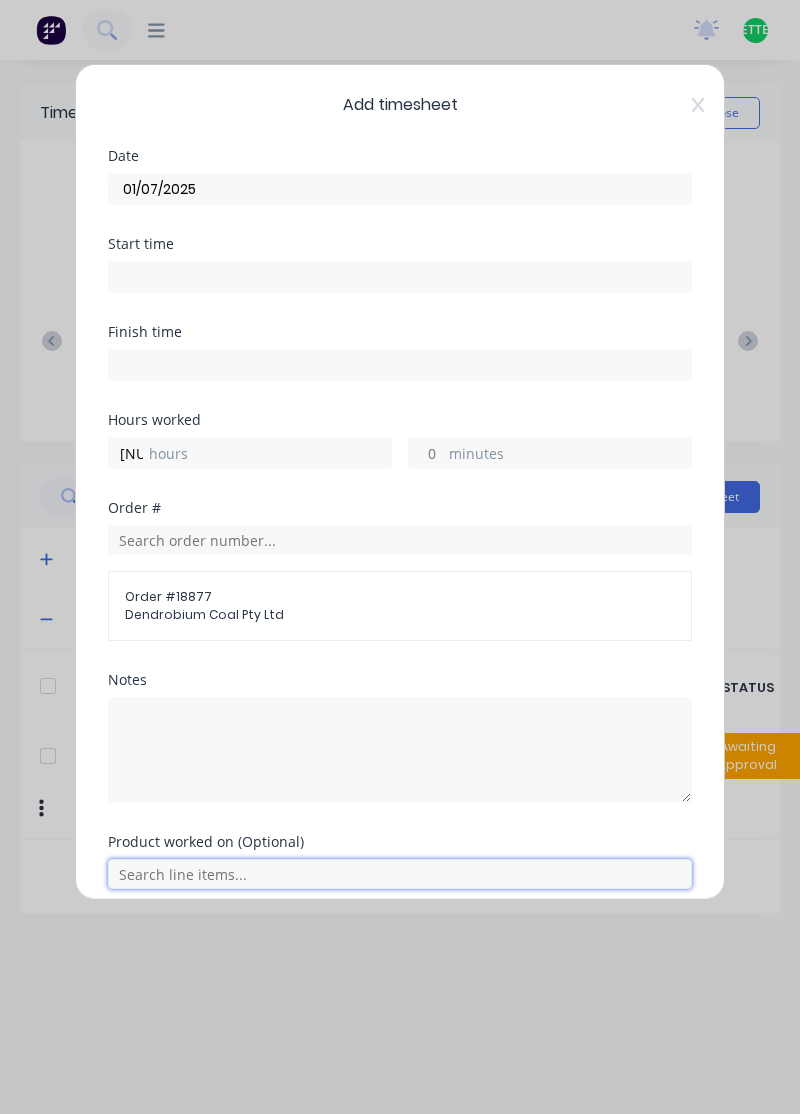click at bounding box center [400, 874] 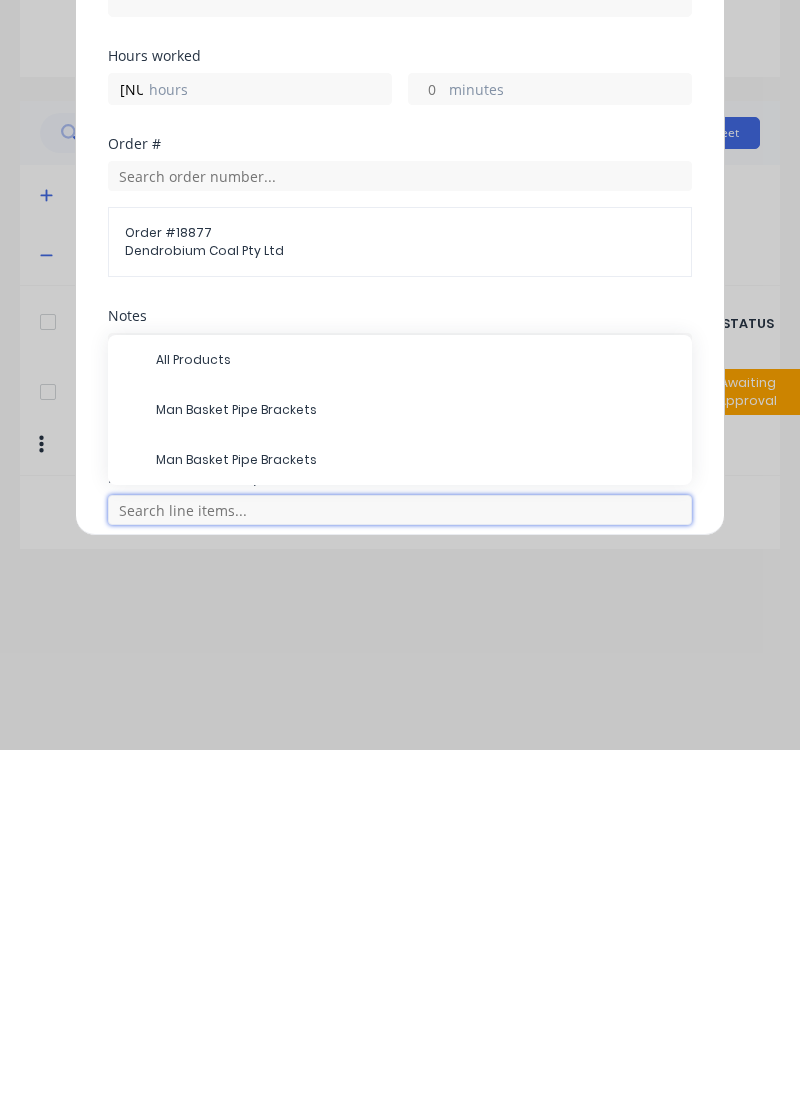 scroll, scrollTop: 94, scrollLeft: 0, axis: vertical 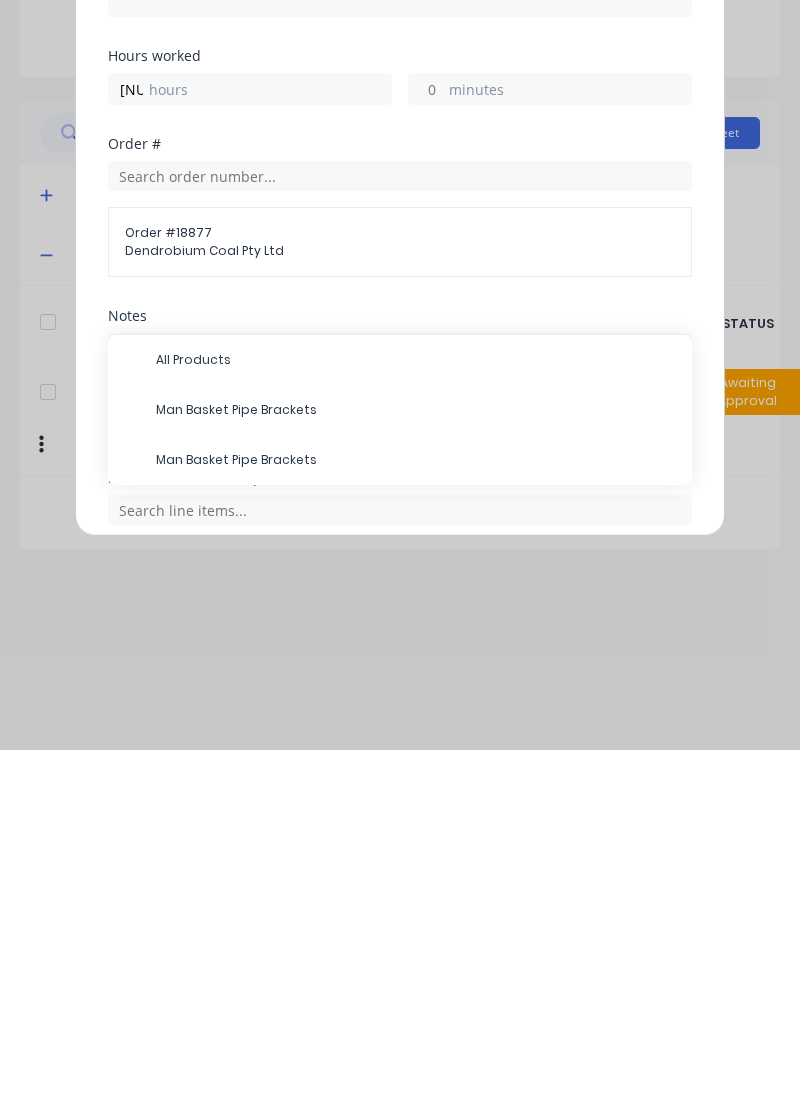 click on "Man Basket Pipe Brackets" at bounding box center [416, 724] 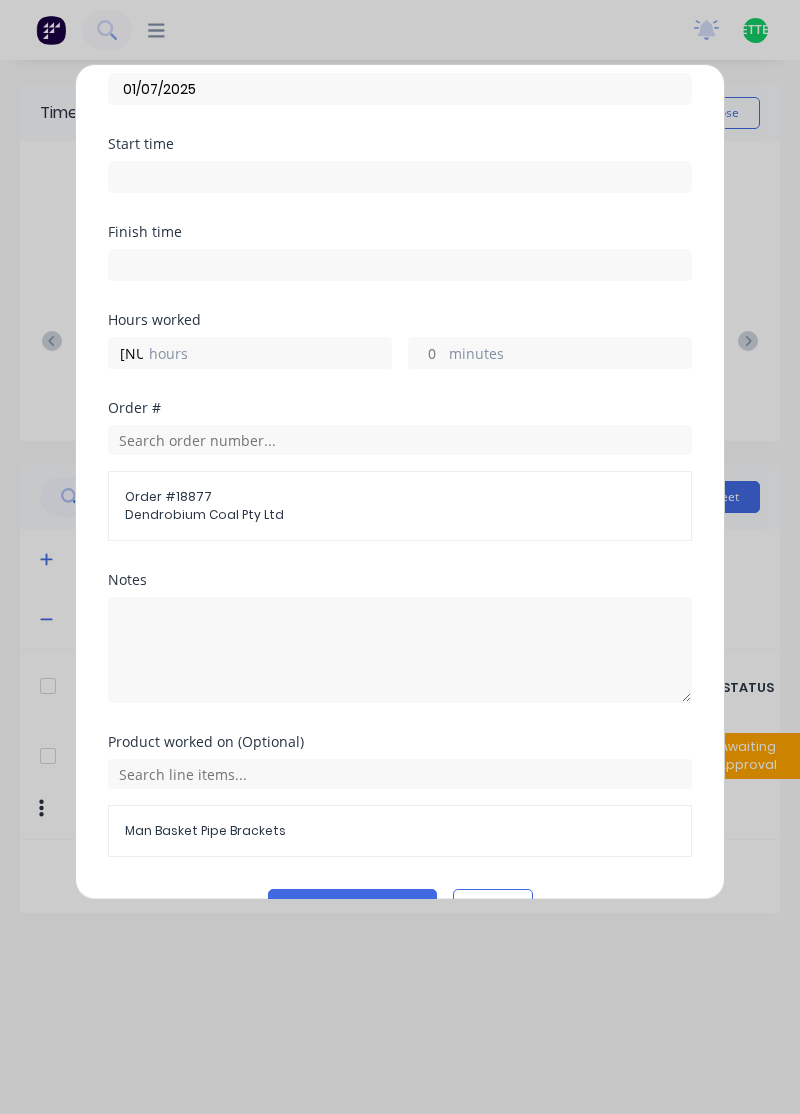 scroll, scrollTop: 145, scrollLeft: 0, axis: vertical 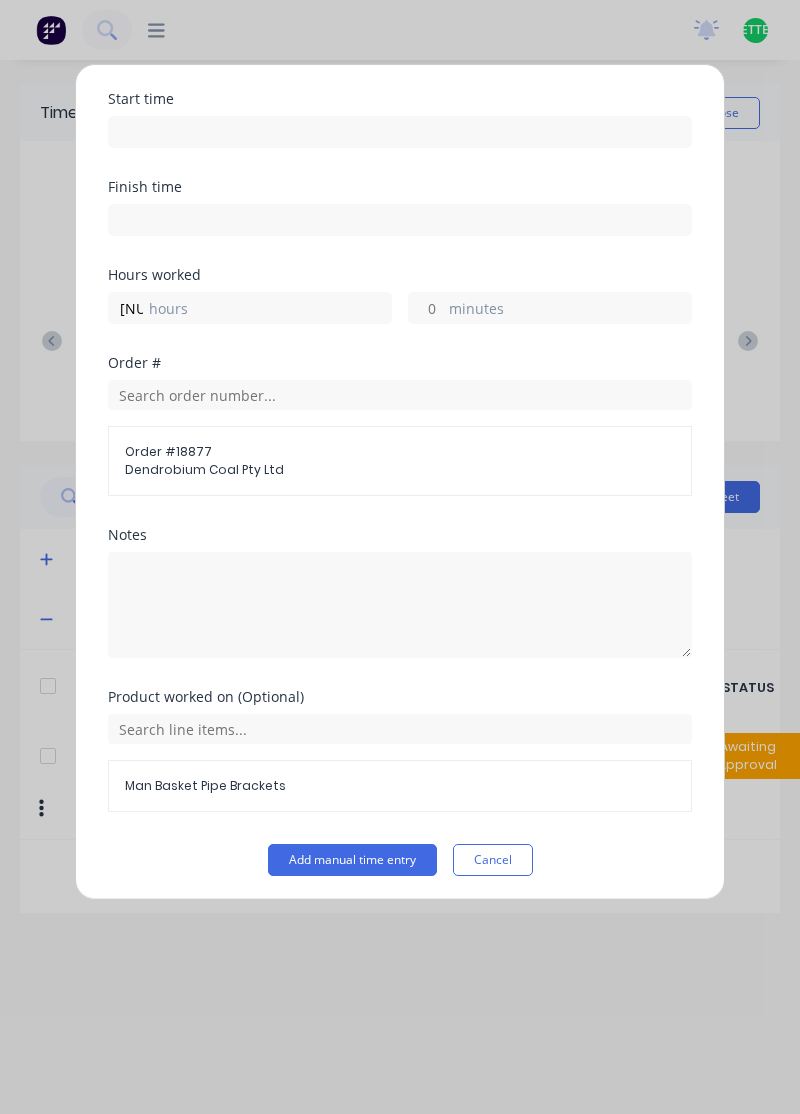 click on "Add manual time entry" at bounding box center [352, 860] 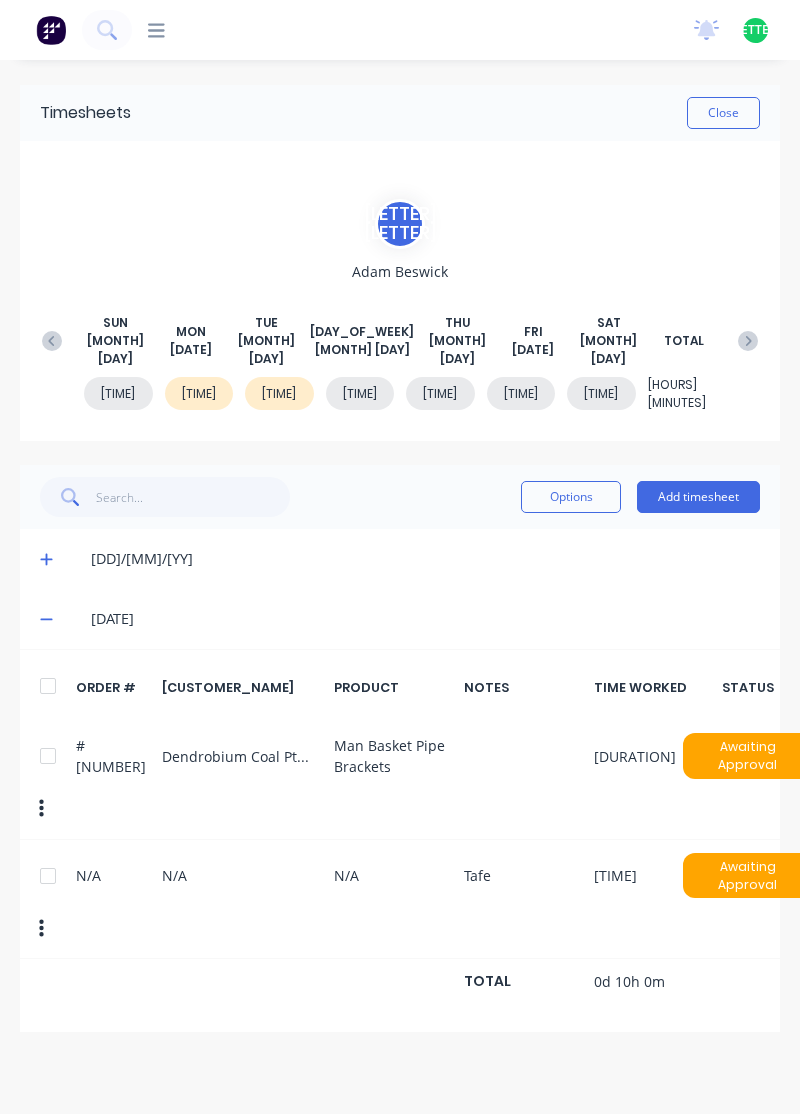 scroll, scrollTop: 0, scrollLeft: 0, axis: both 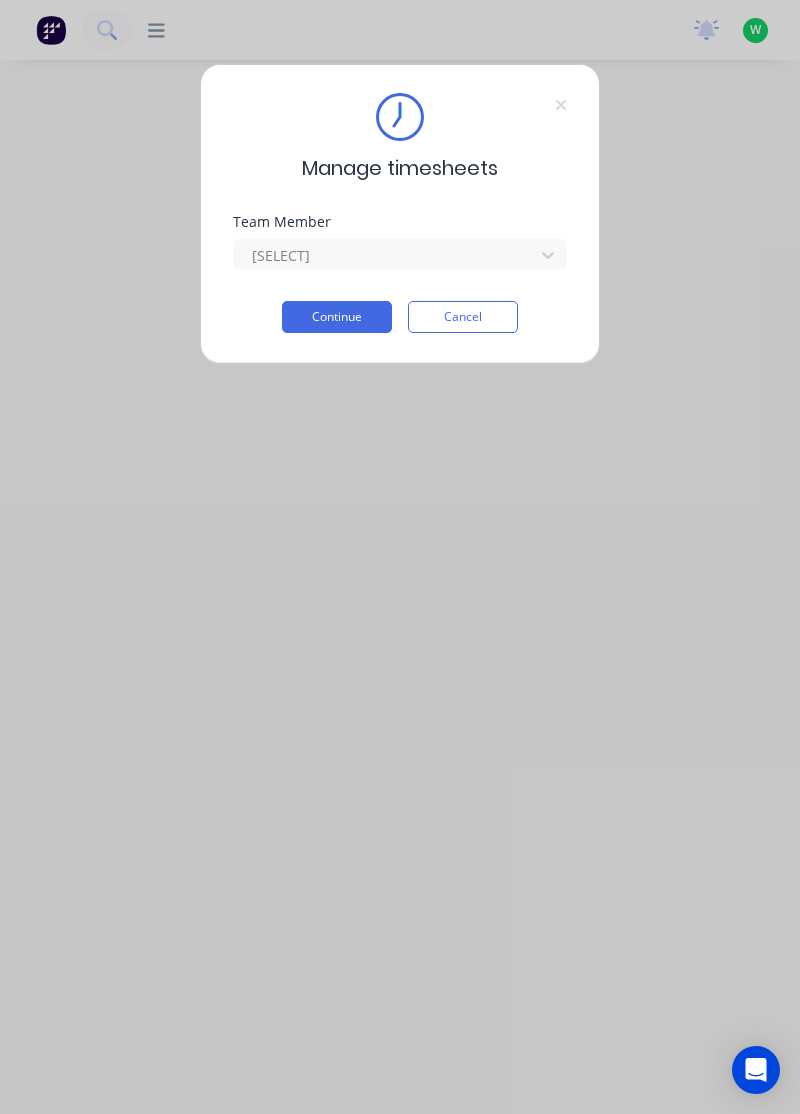 click at bounding box center [561, 105] 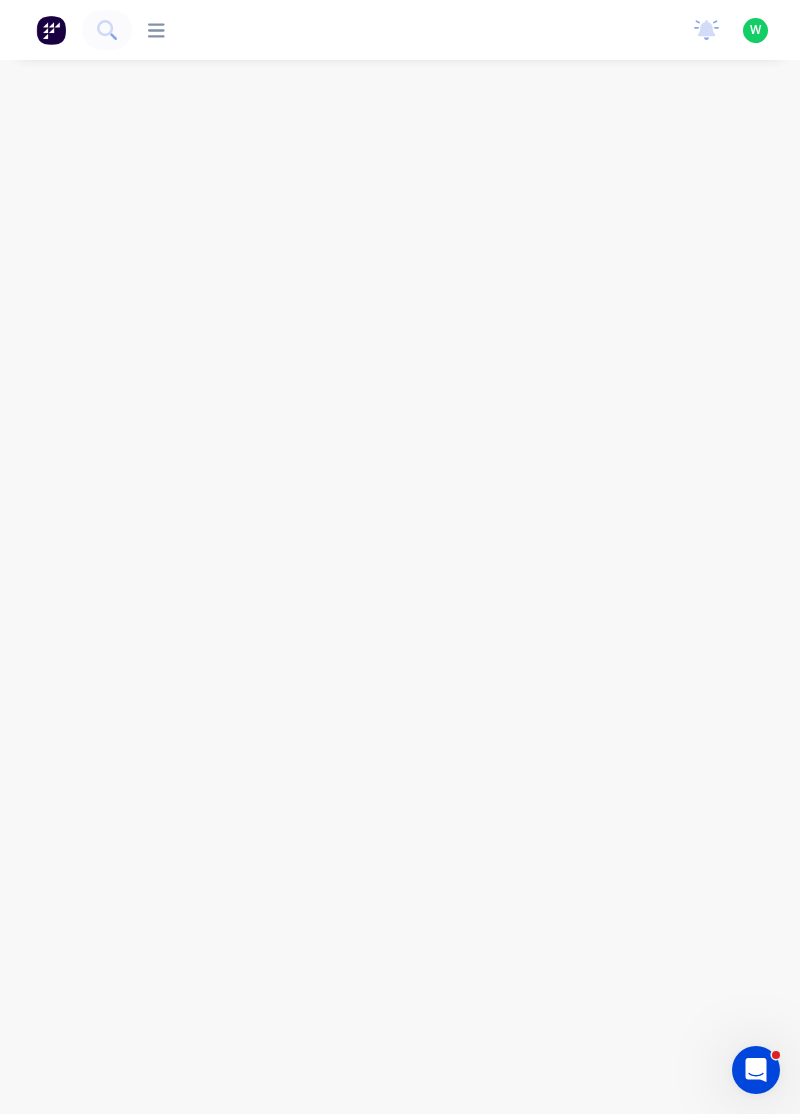 scroll, scrollTop: 0, scrollLeft: 0, axis: both 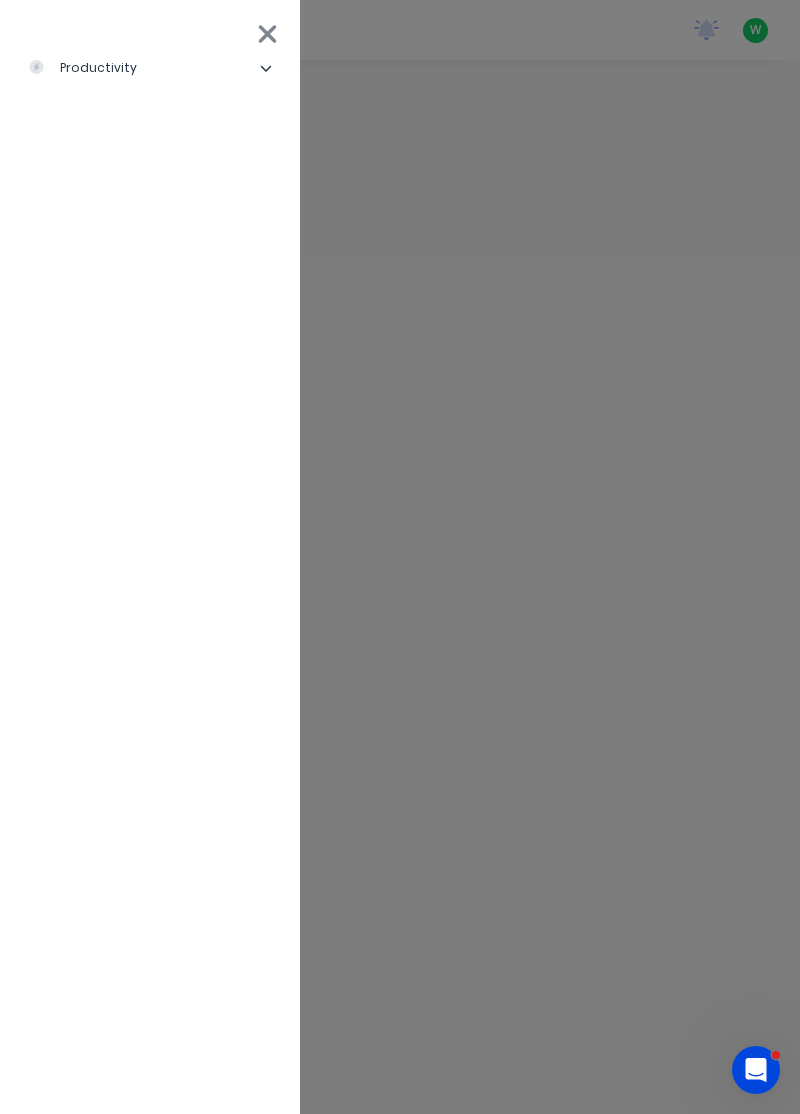 click on "productivity" at bounding box center (150, 68) 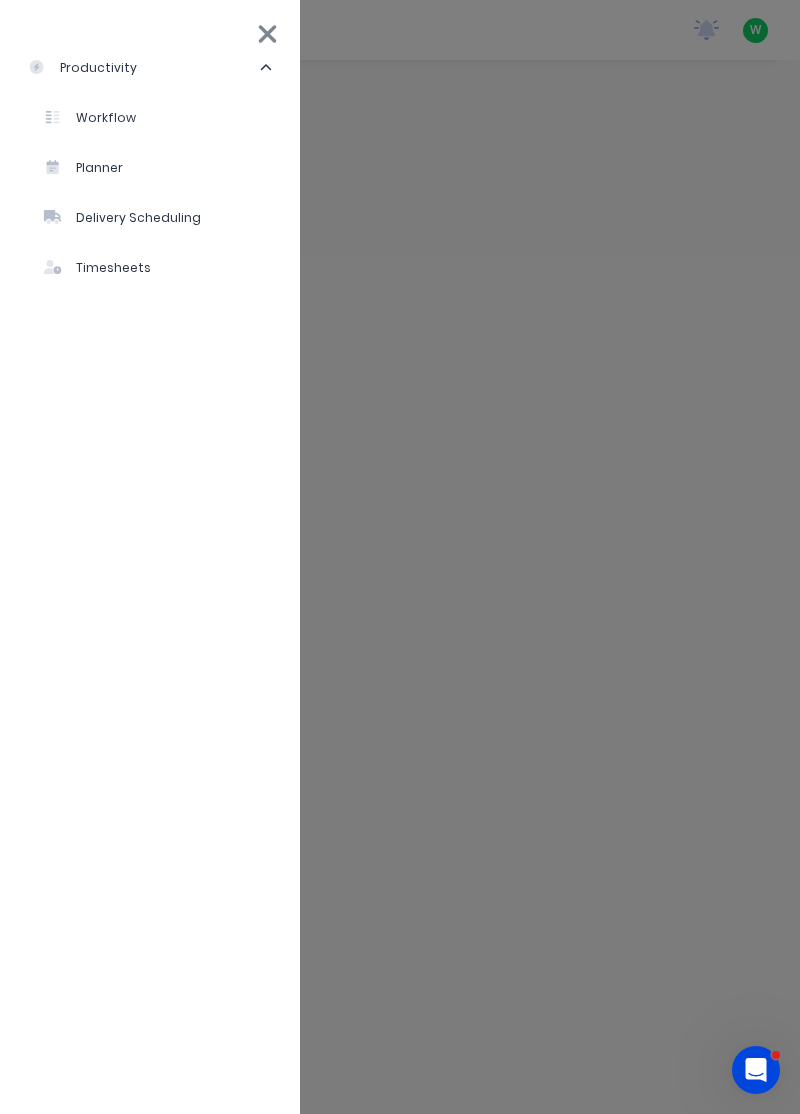 click on "Workflow" at bounding box center (90, 118) 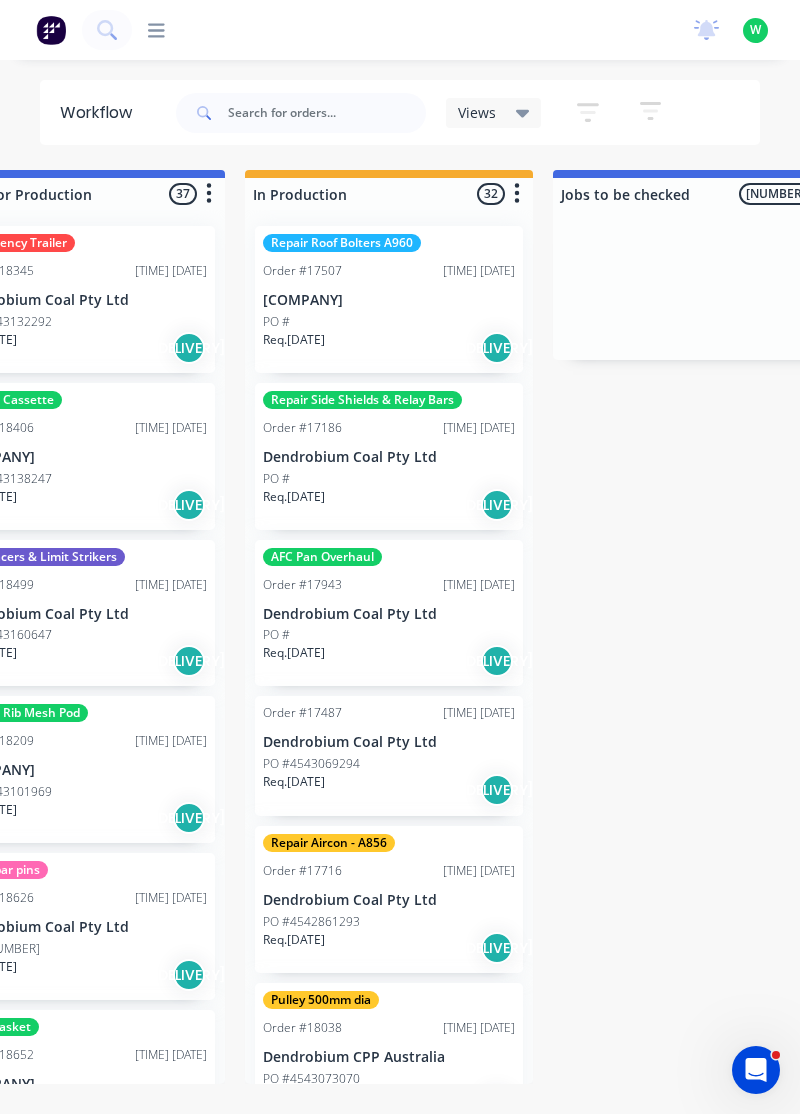 scroll, scrollTop: 0, scrollLeft: 720, axis: horizontal 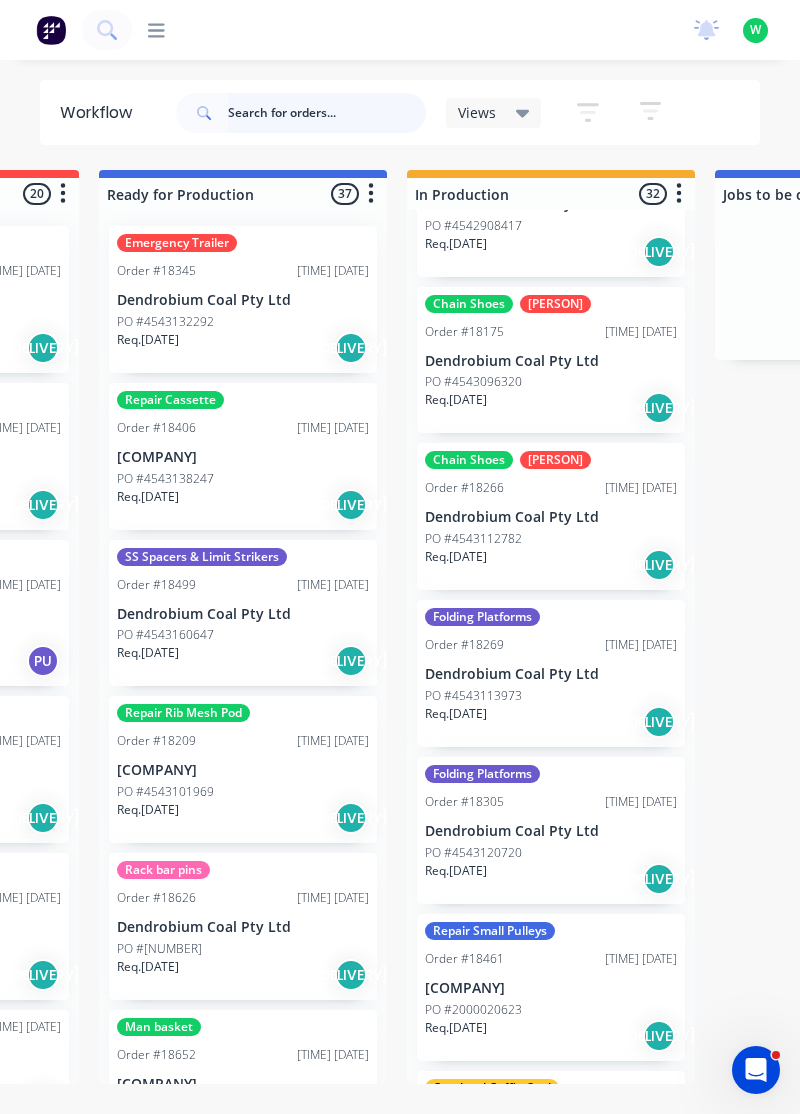 click at bounding box center (327, 113) 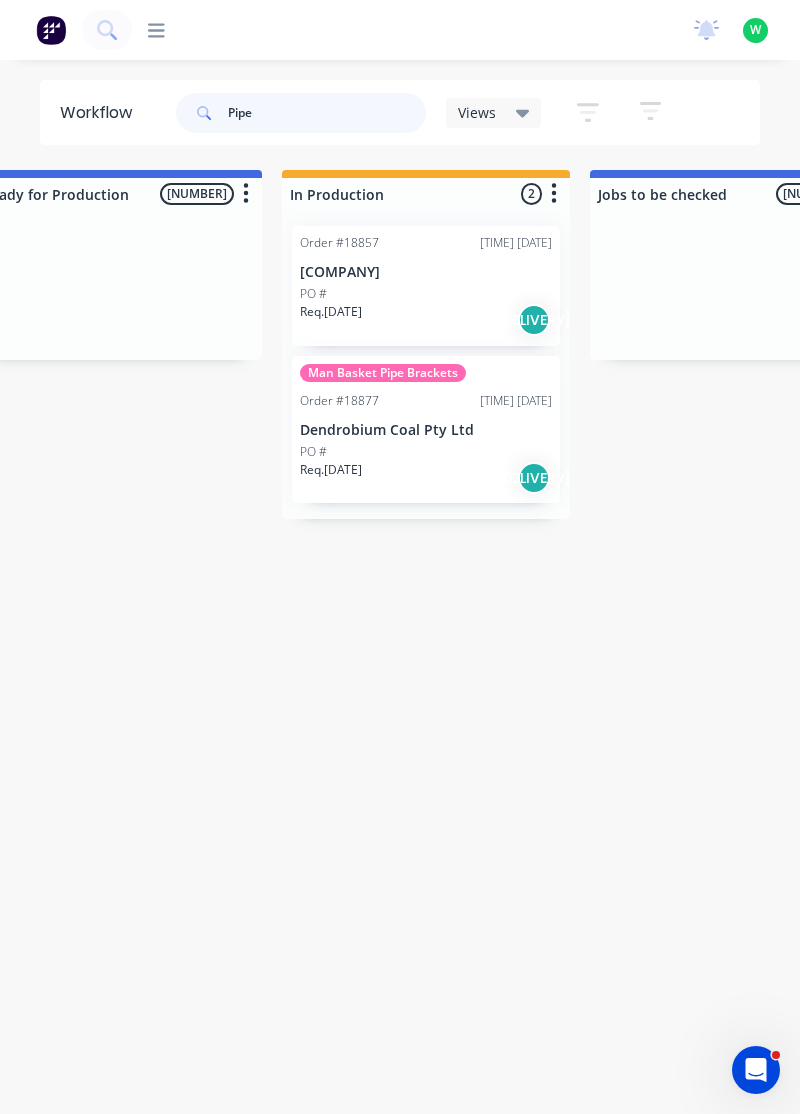 scroll, scrollTop: 0, scrollLeft: 696, axis: horizontal 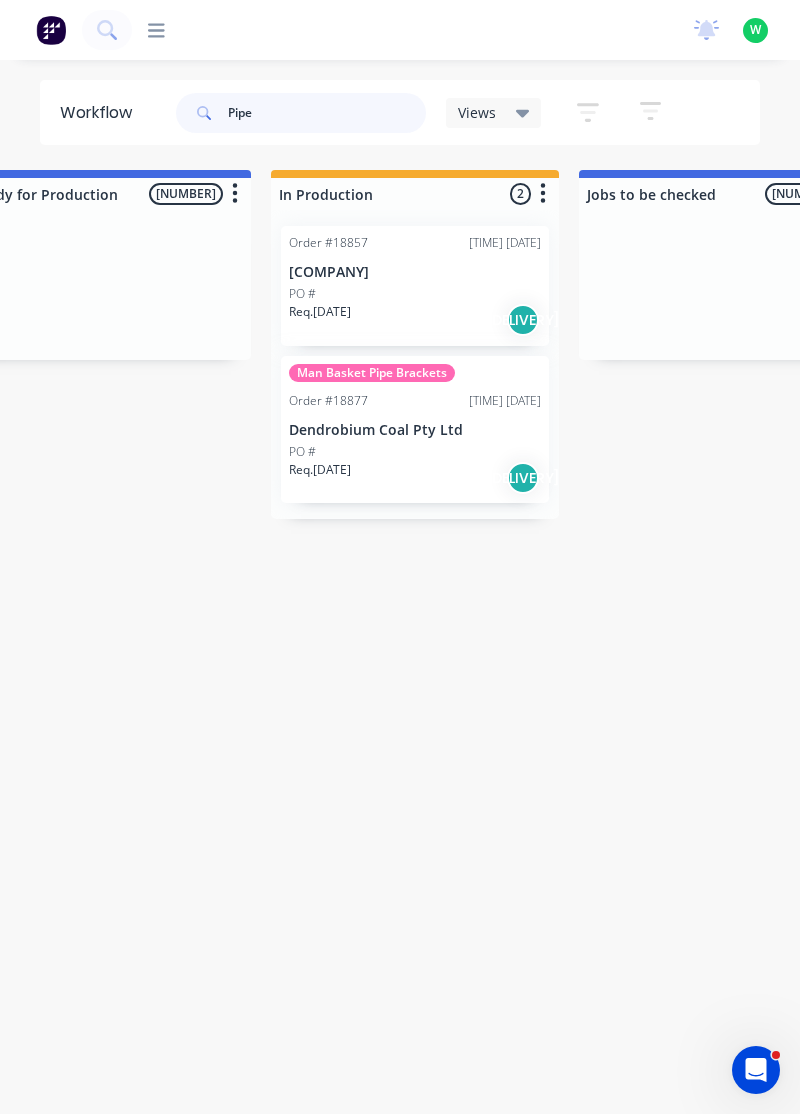 type on "Pipe" 